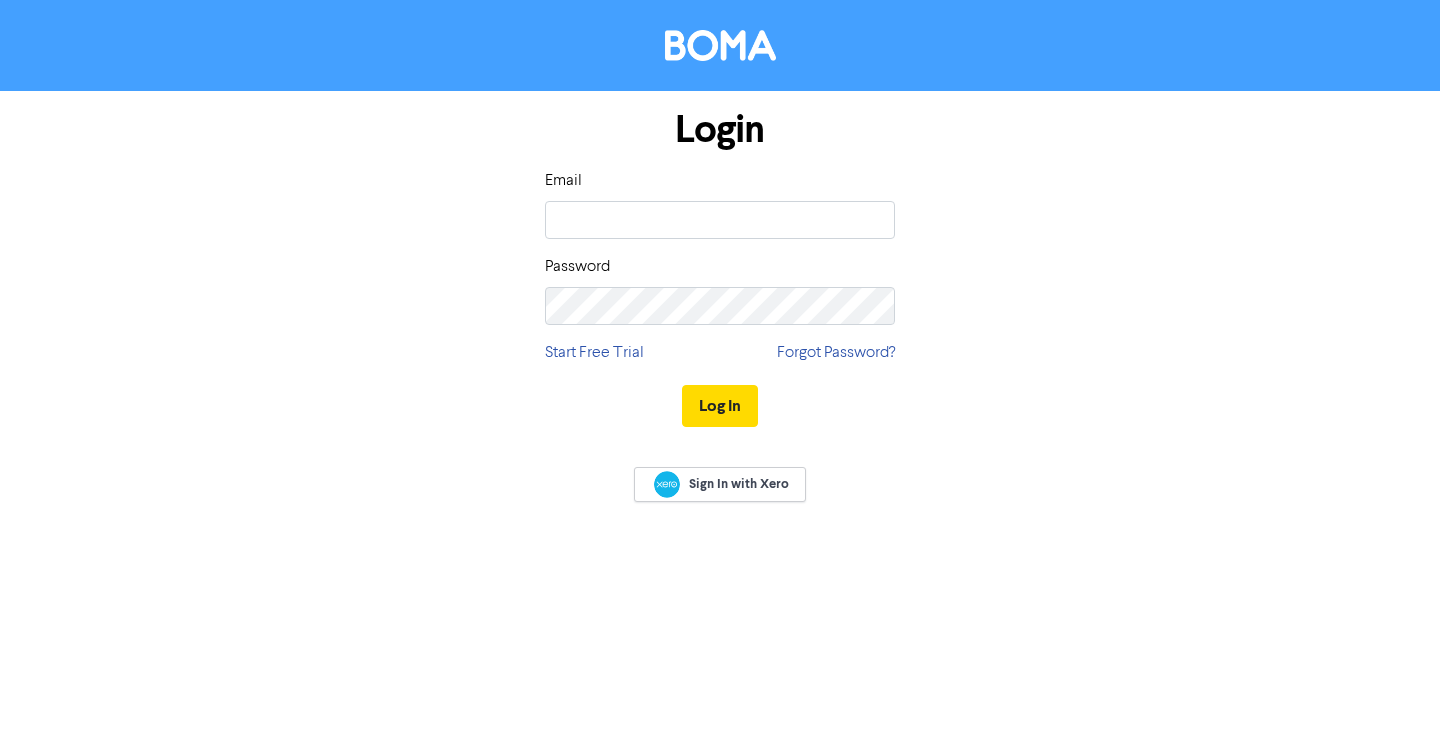 scroll, scrollTop: 0, scrollLeft: 0, axis: both 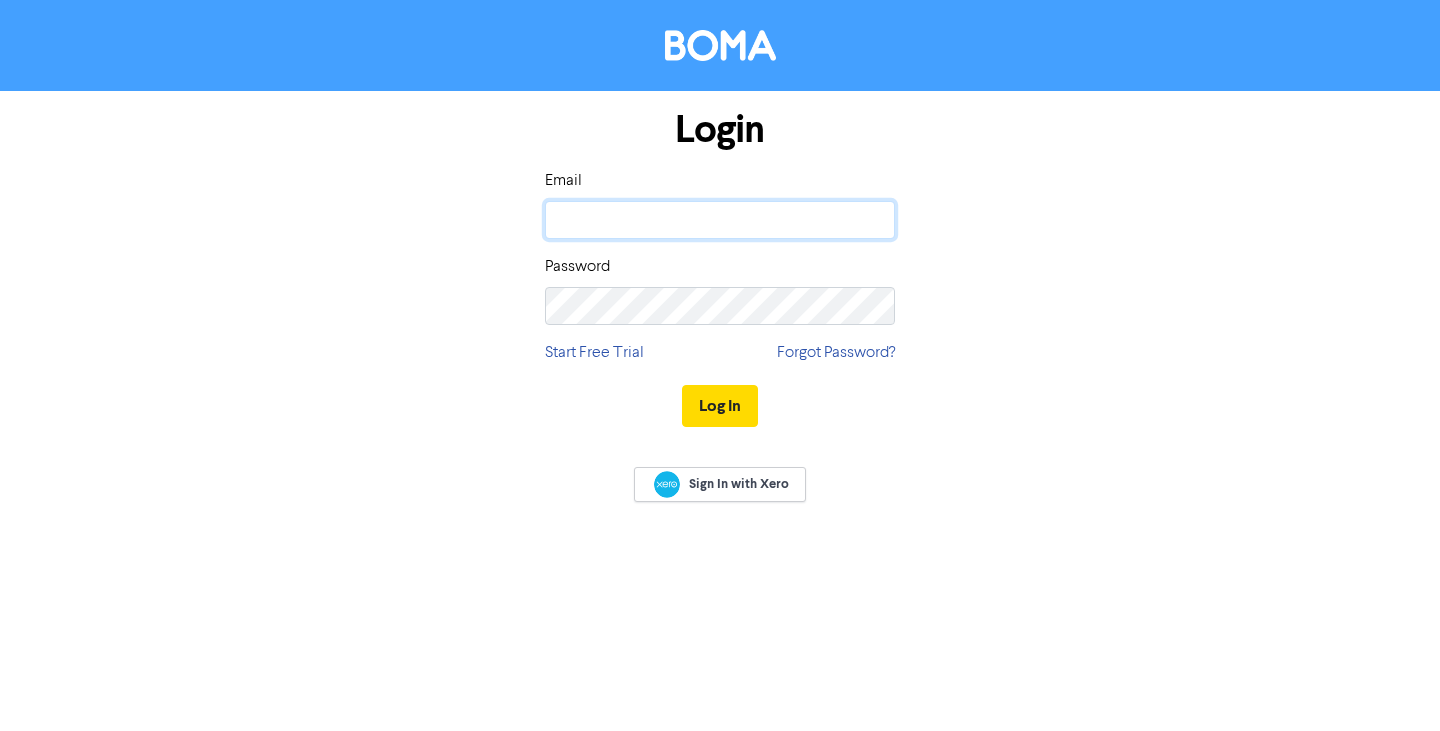 click 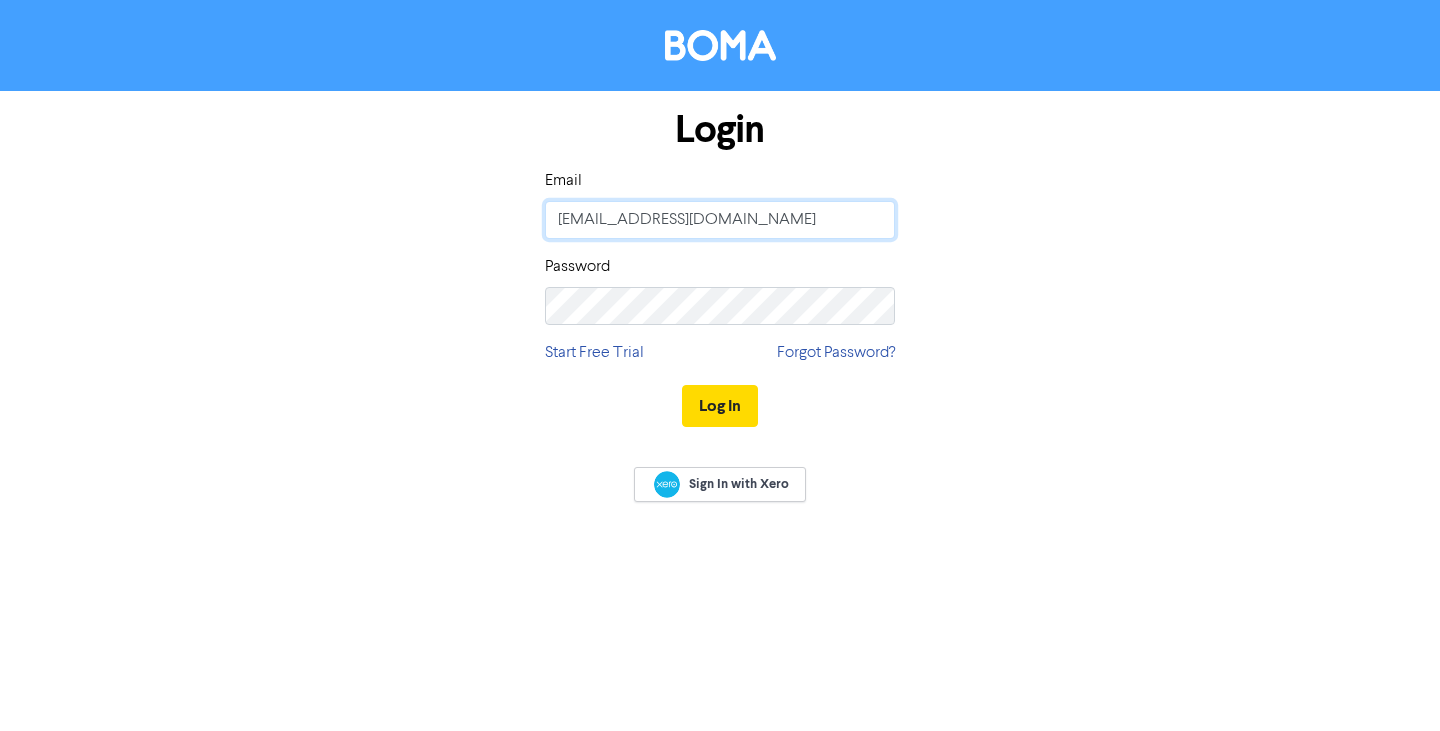 type on "[EMAIL_ADDRESS][DOMAIN_NAME]" 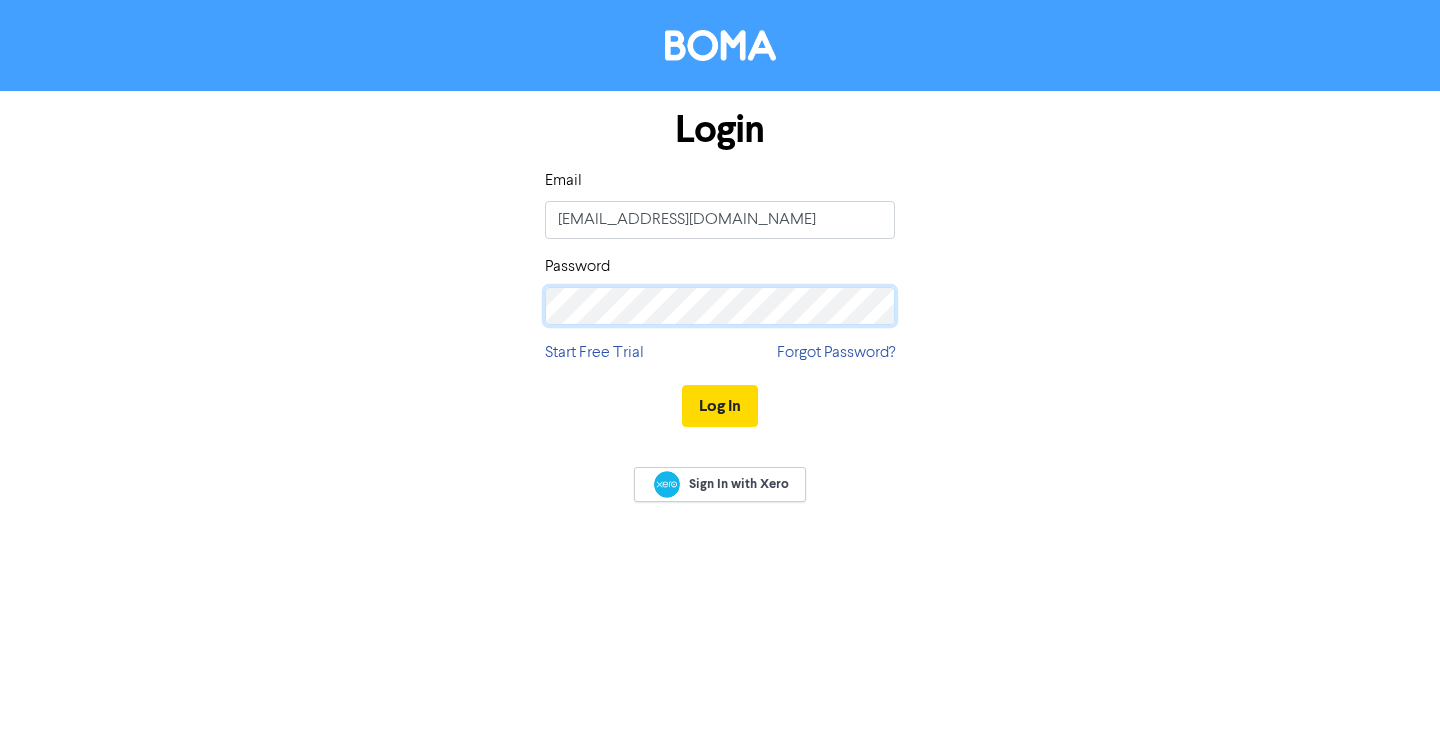 click on "Log In" at bounding box center (720, 406) 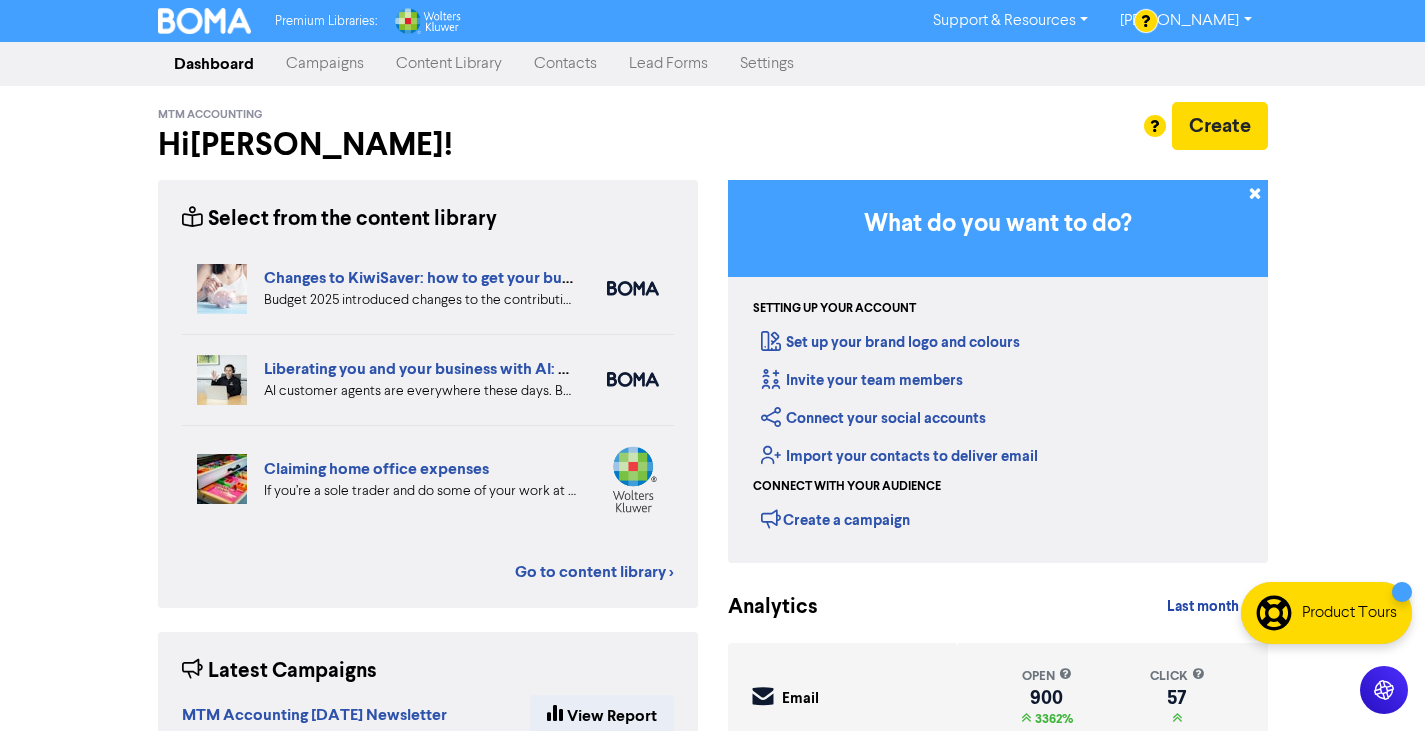 click on "Contacts" at bounding box center [565, 64] 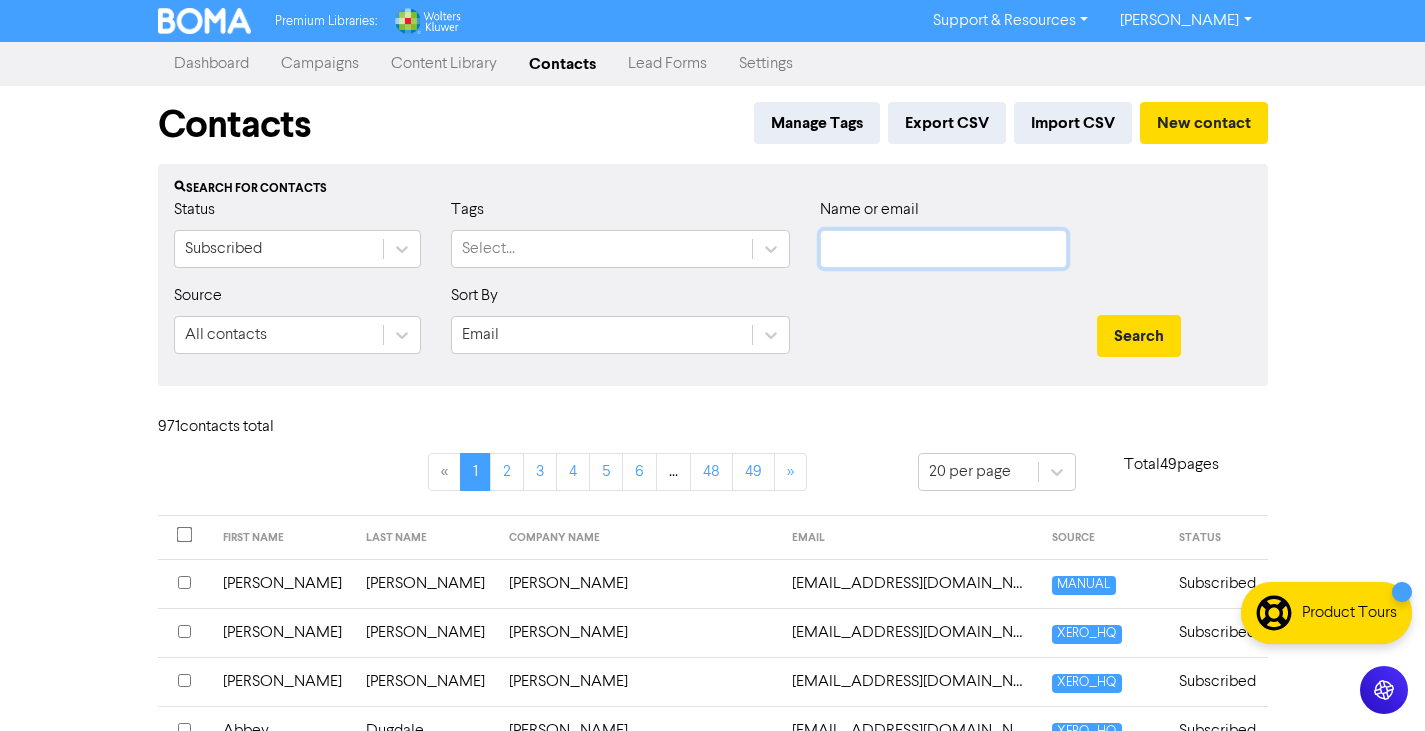 click 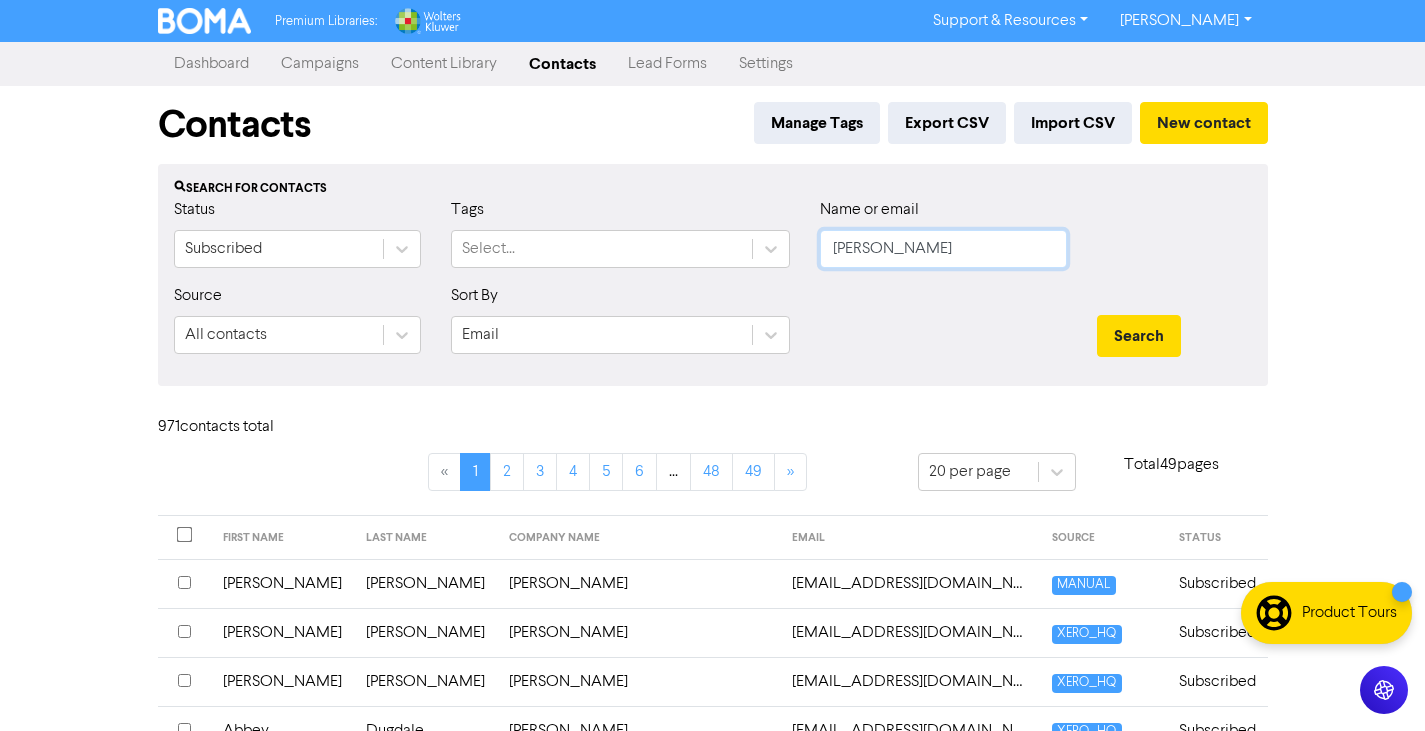 type on "[PERSON_NAME]" 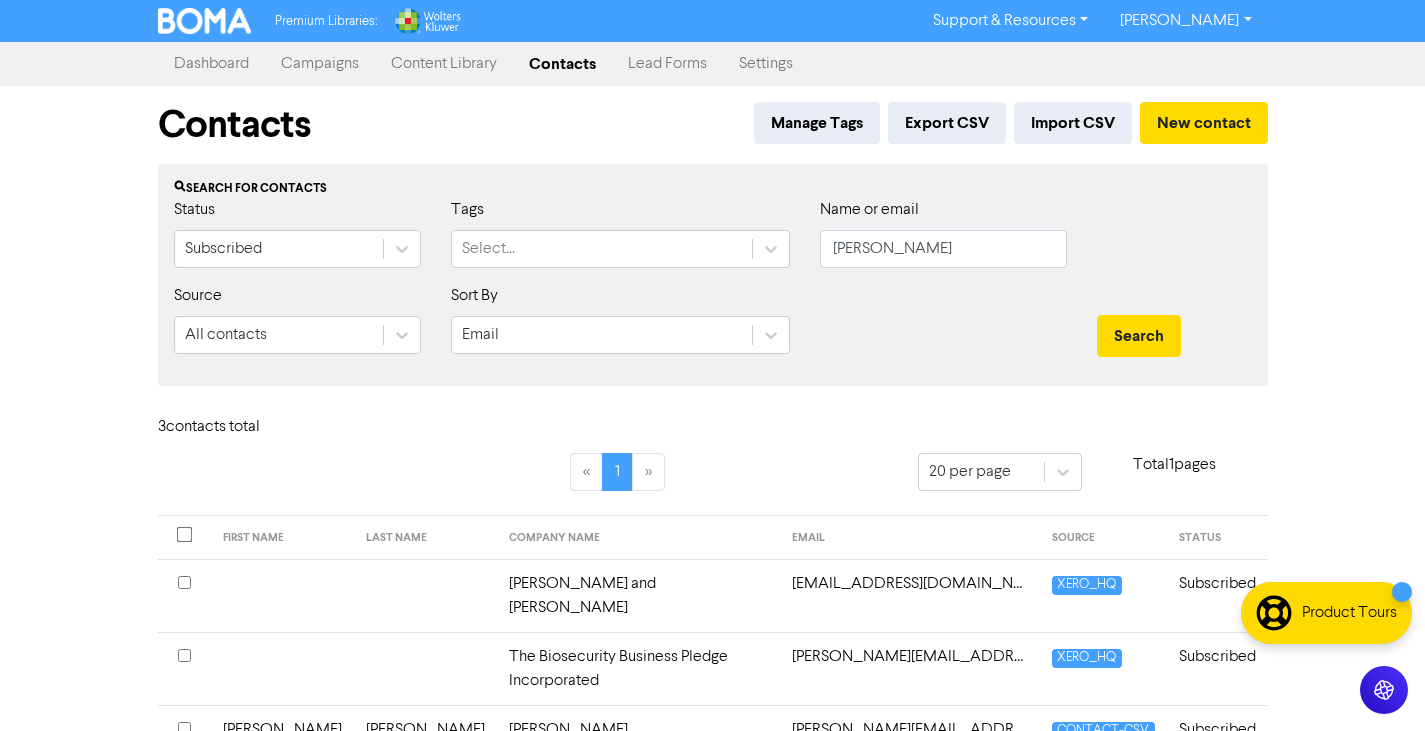 click on "The Biosecurity Business Pledge Incorporated" at bounding box center (639, 668) 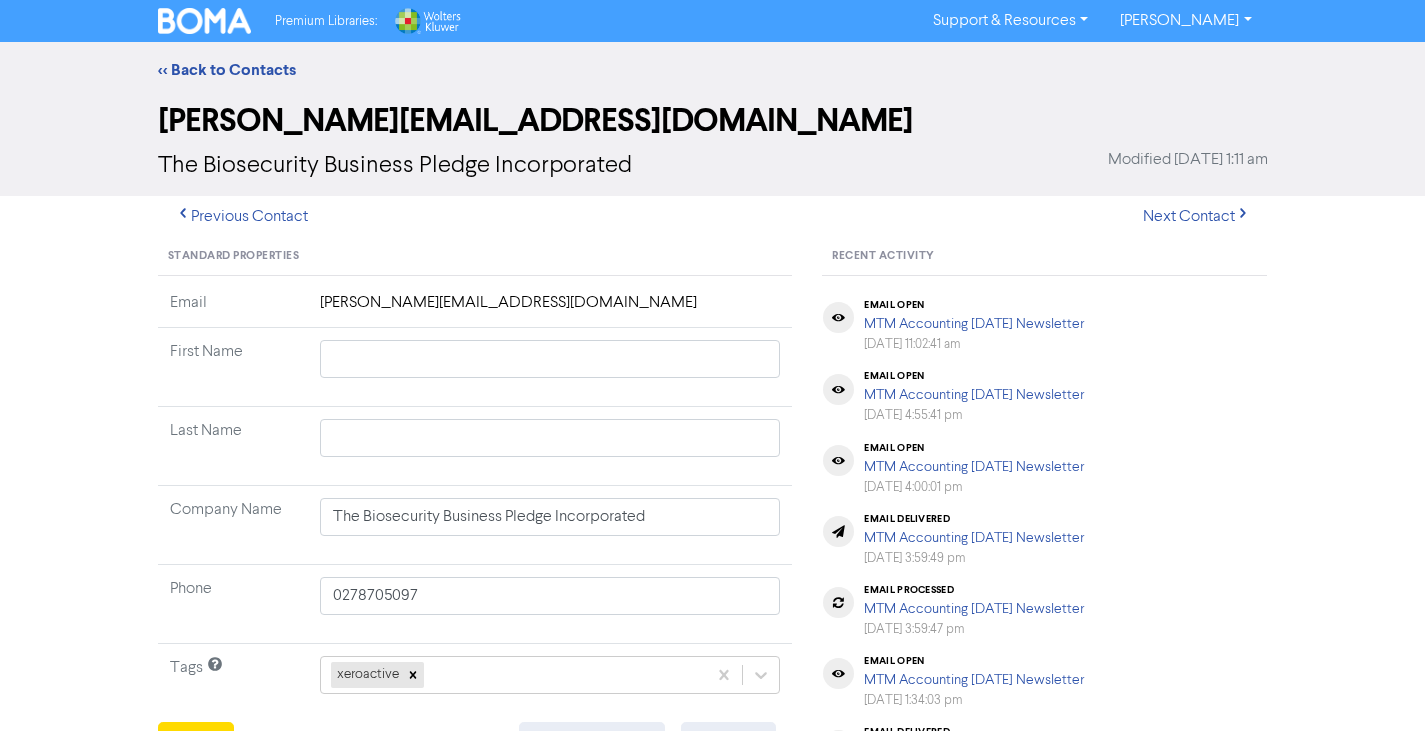 click on "[PERSON_NAME][EMAIL_ADDRESS][DOMAIN_NAME]" at bounding box center [550, 309] 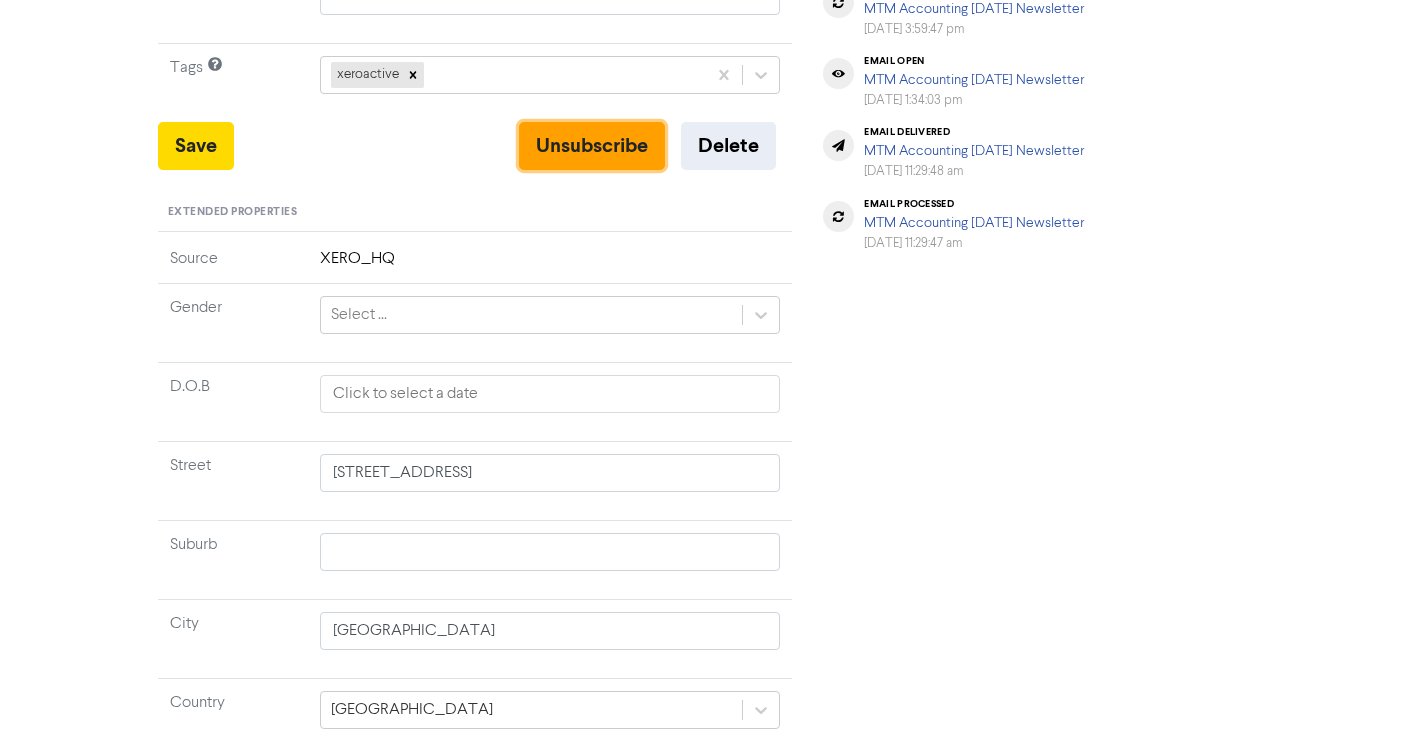 click on "Unsubscribe" at bounding box center (592, 146) 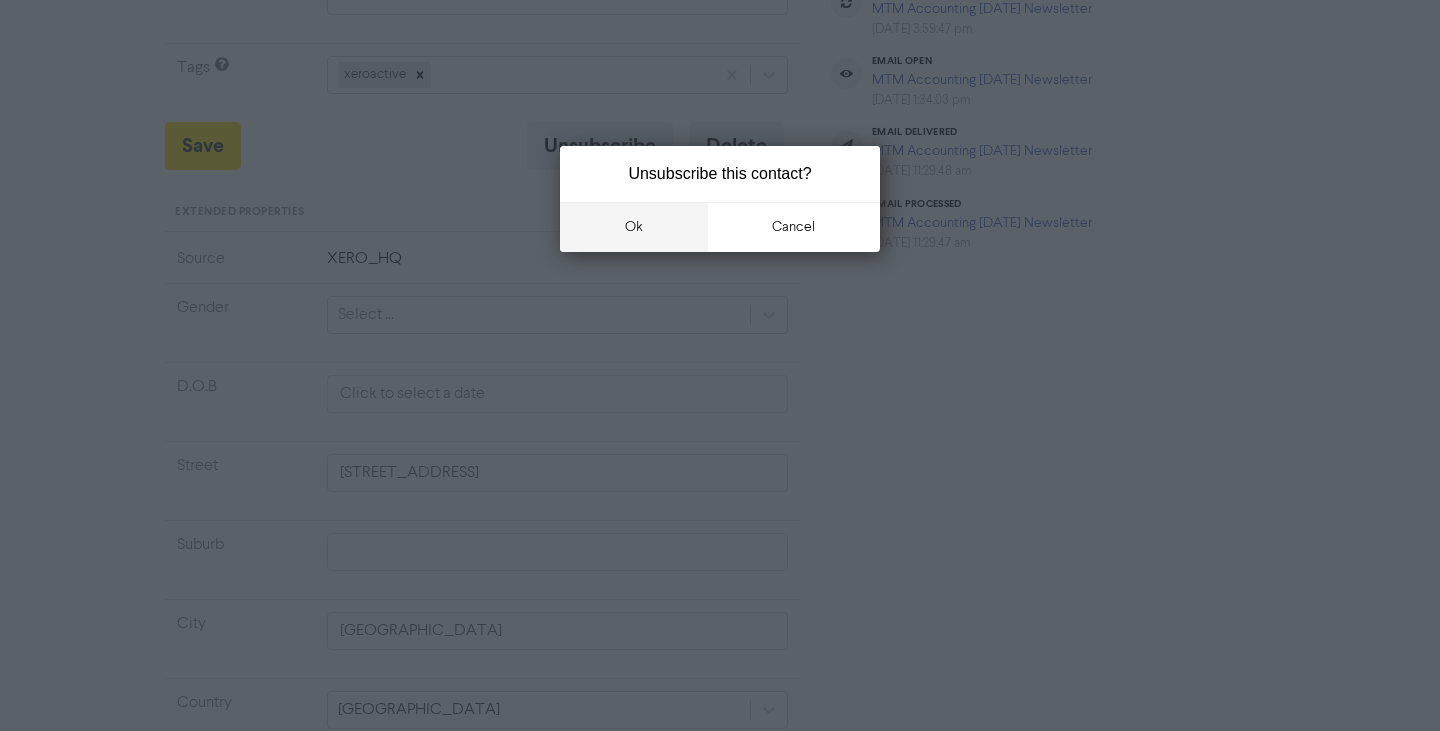 click on "ok" at bounding box center [634, 227] 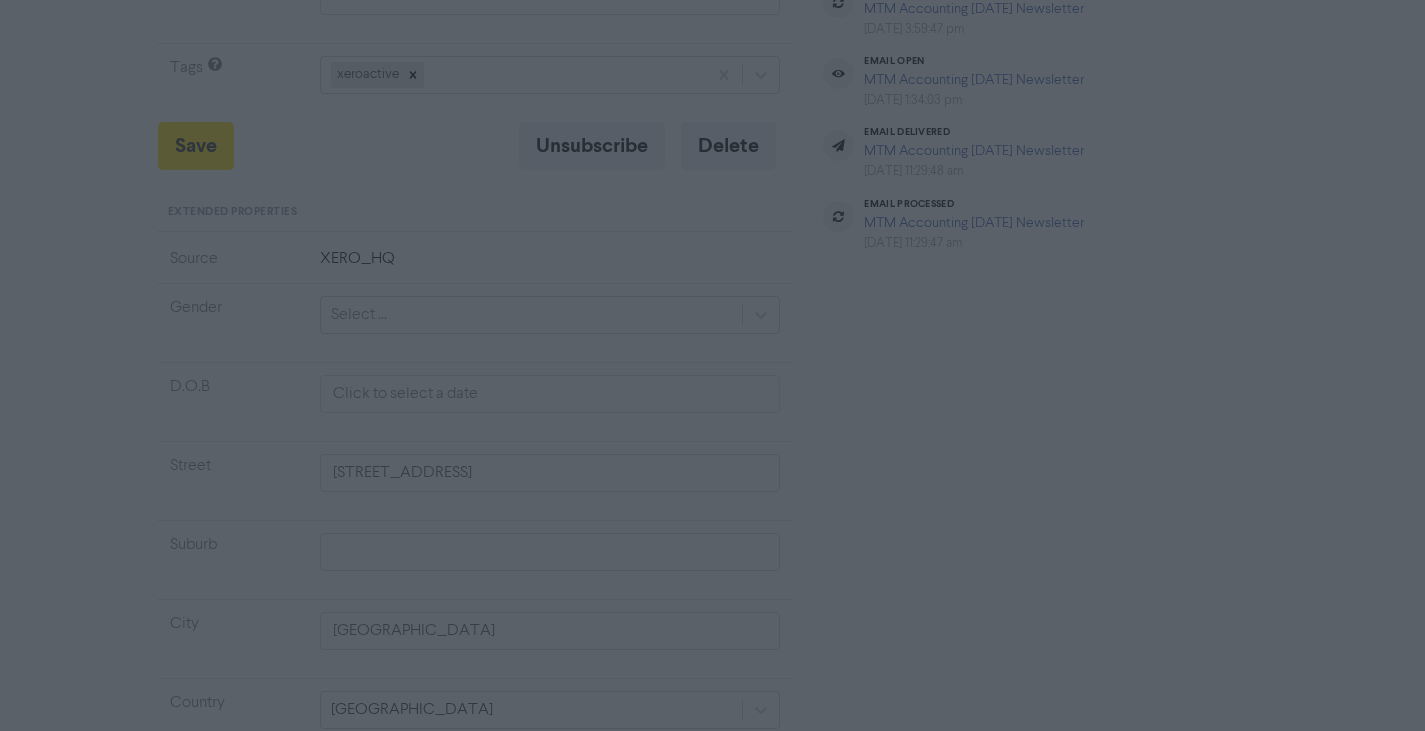 type 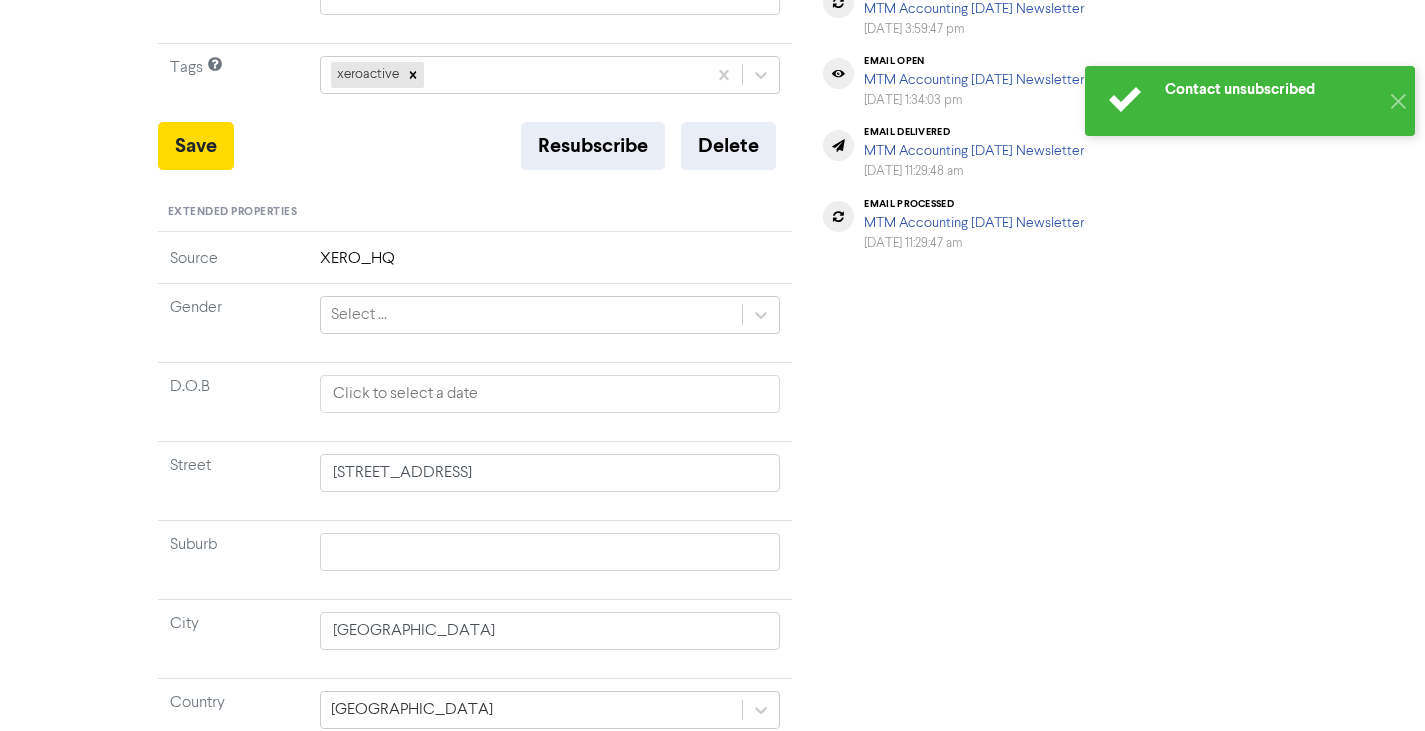 type 